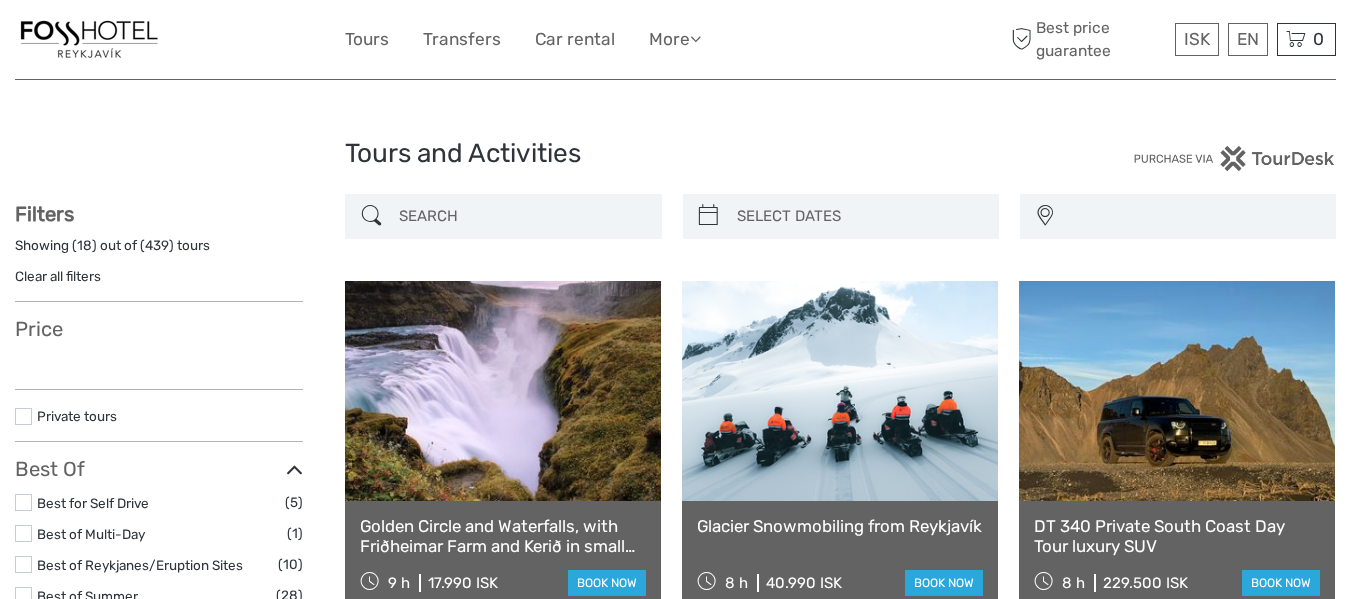 scroll, scrollTop: 0, scrollLeft: 0, axis: both 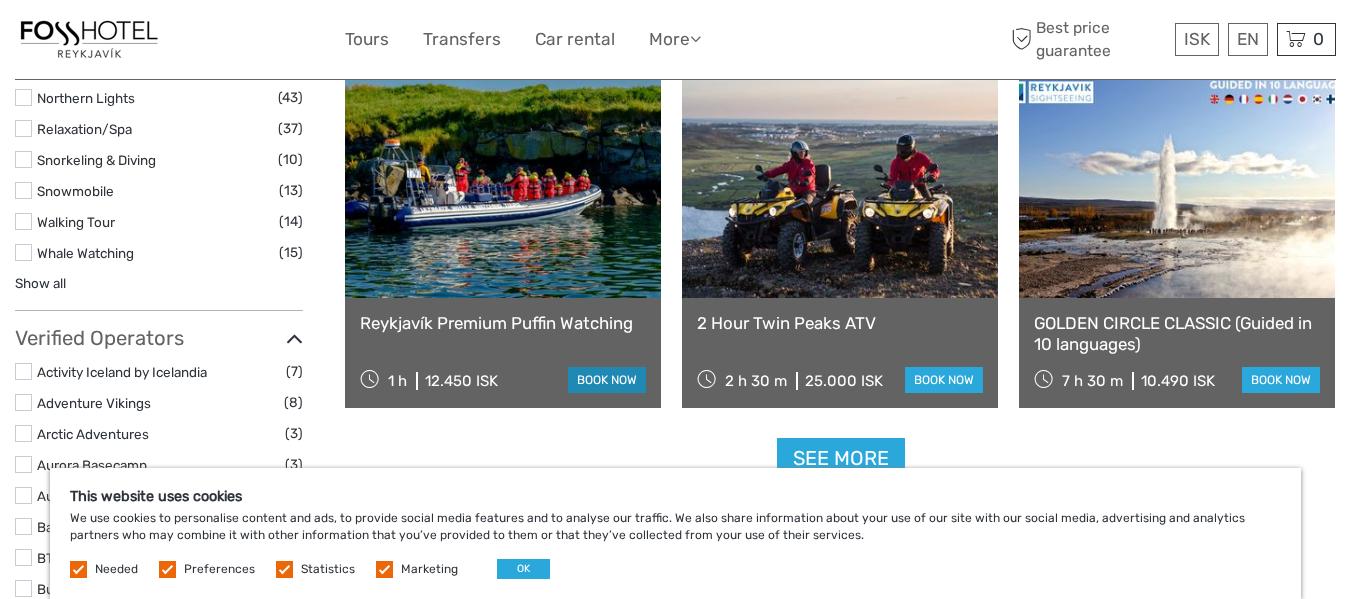 click on "book now" at bounding box center [607, 380] 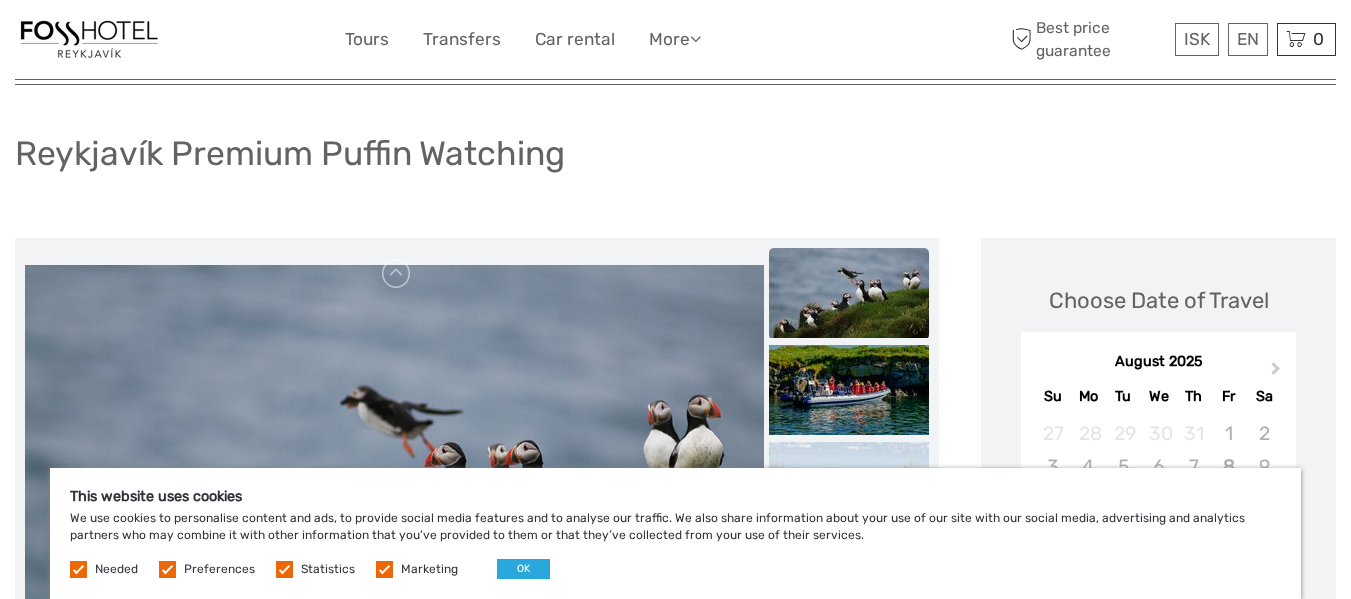 scroll, scrollTop: 100, scrollLeft: 0, axis: vertical 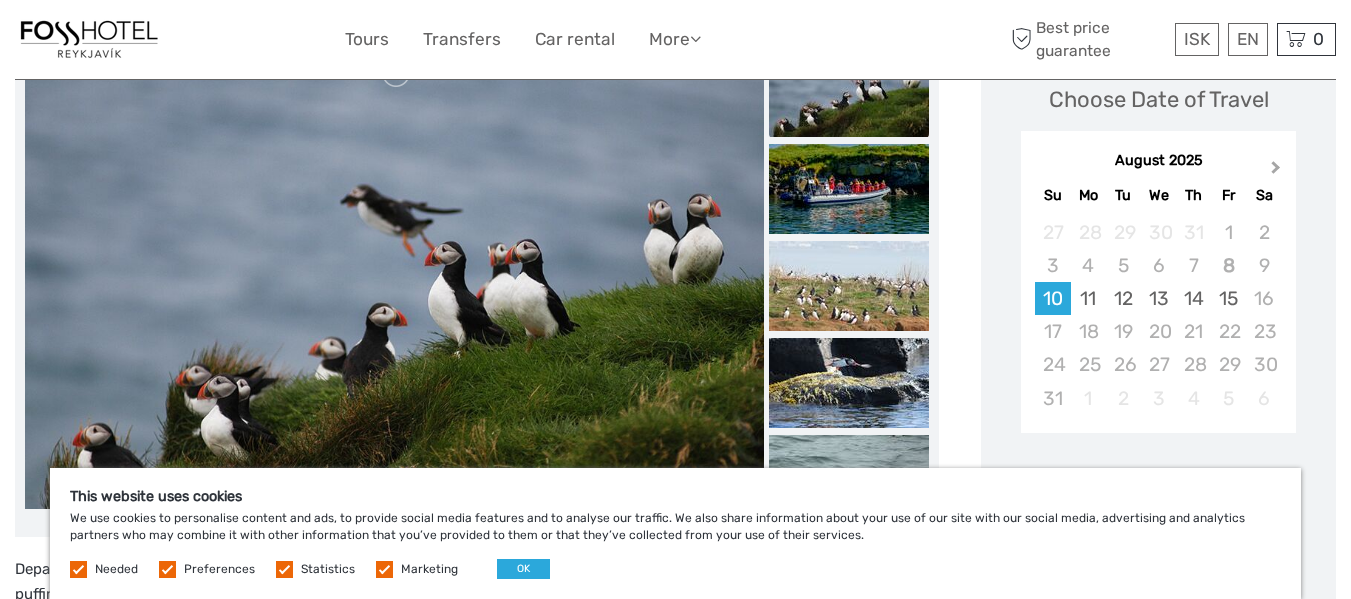 click on "Next Month" at bounding box center [1278, 172] 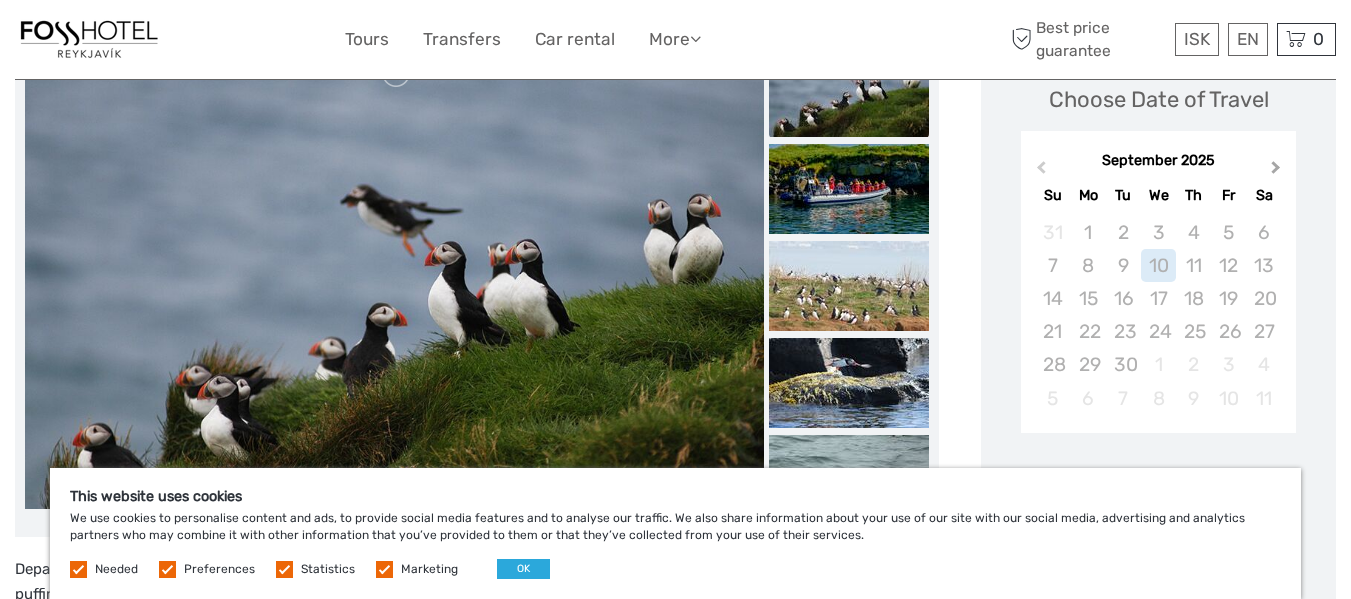 click on "Next Month" at bounding box center (1276, 171) 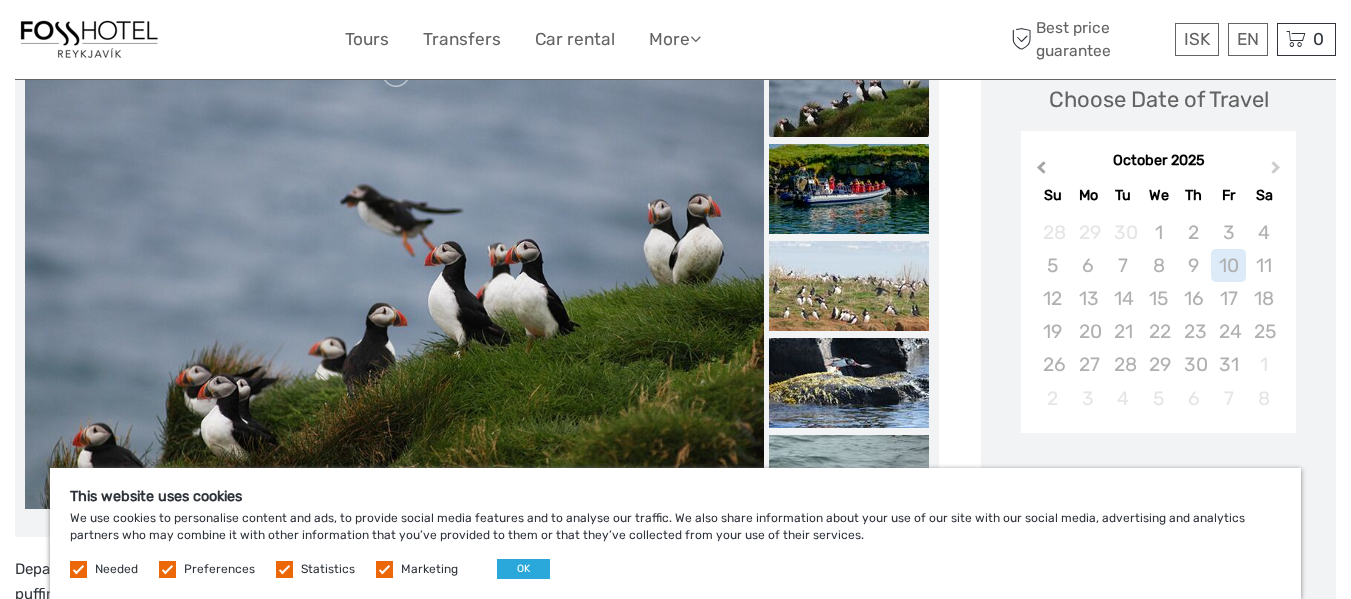 click on "Previous Month" at bounding box center [1039, 172] 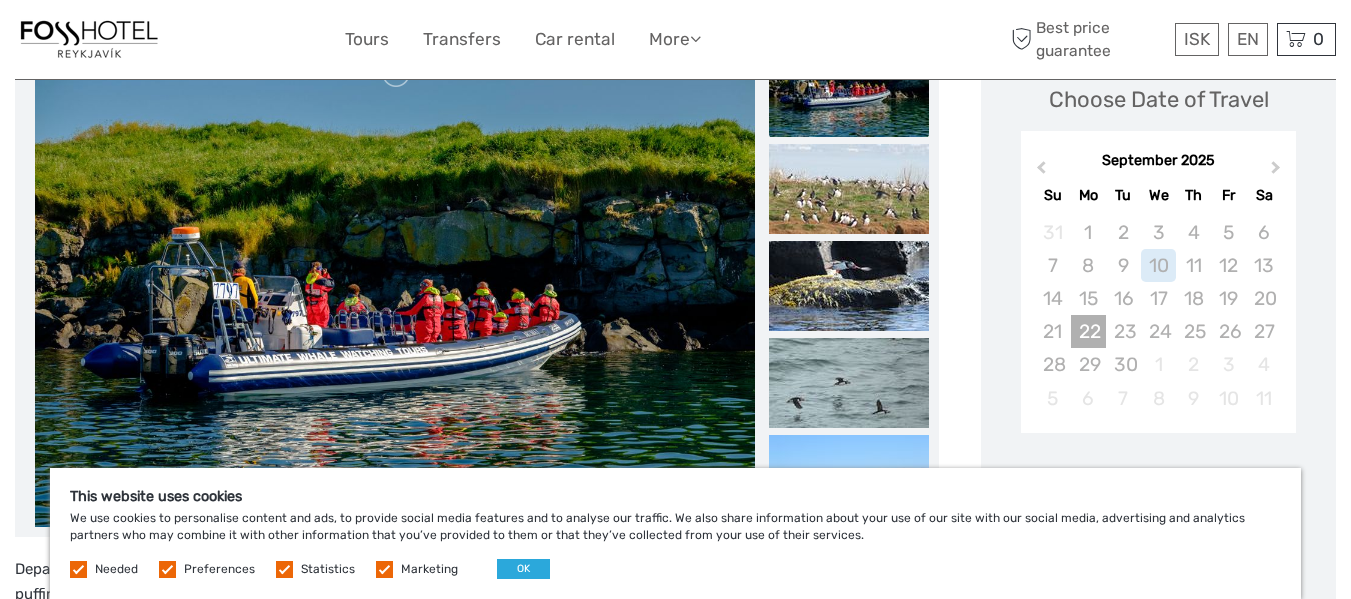 click on "22" at bounding box center (1088, 331) 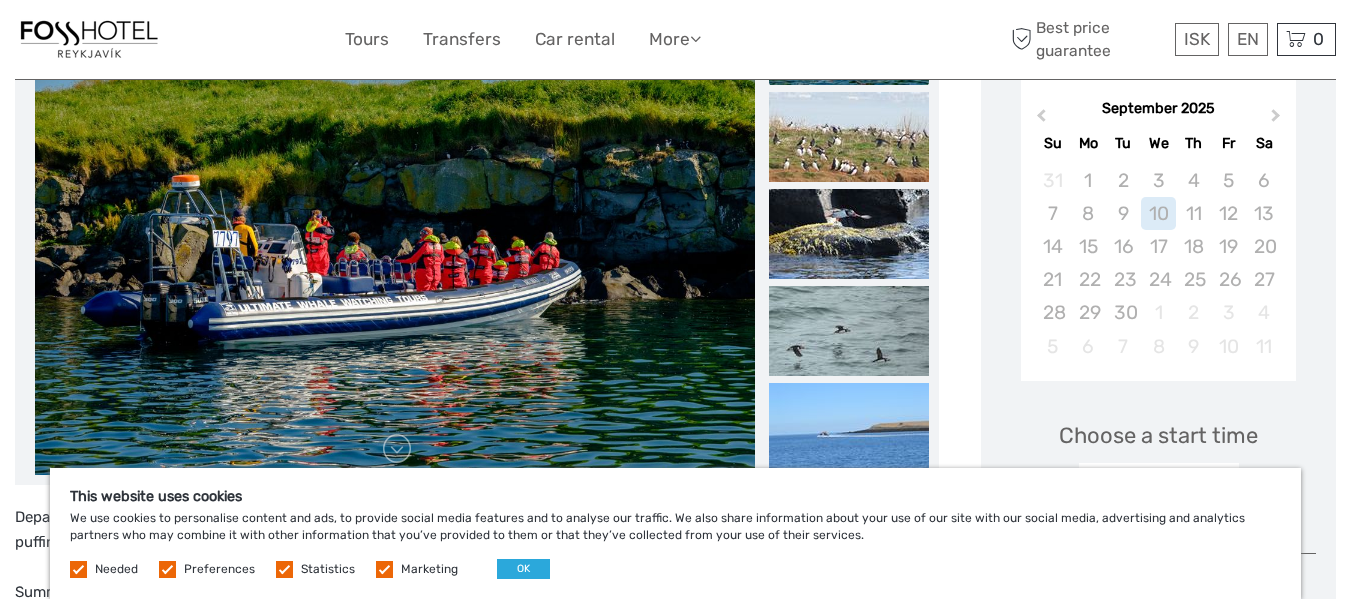 scroll, scrollTop: 400, scrollLeft: 0, axis: vertical 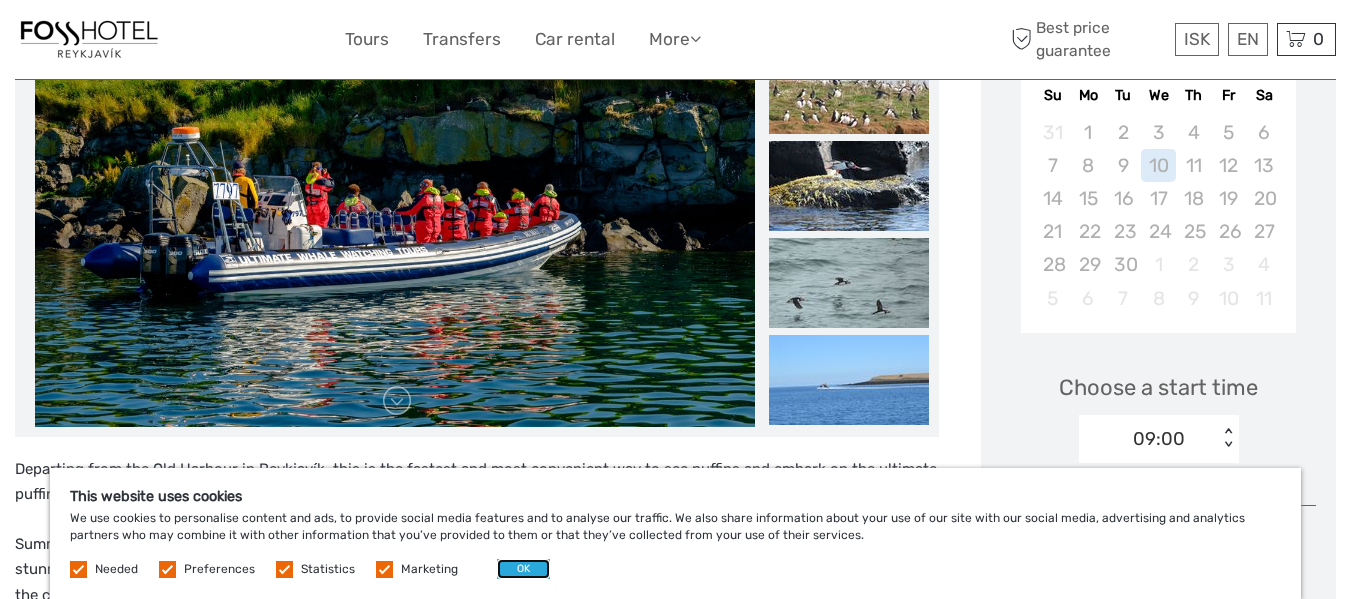 drag, startPoint x: 517, startPoint y: 577, endPoint x: 520, endPoint y: 567, distance: 10.440307 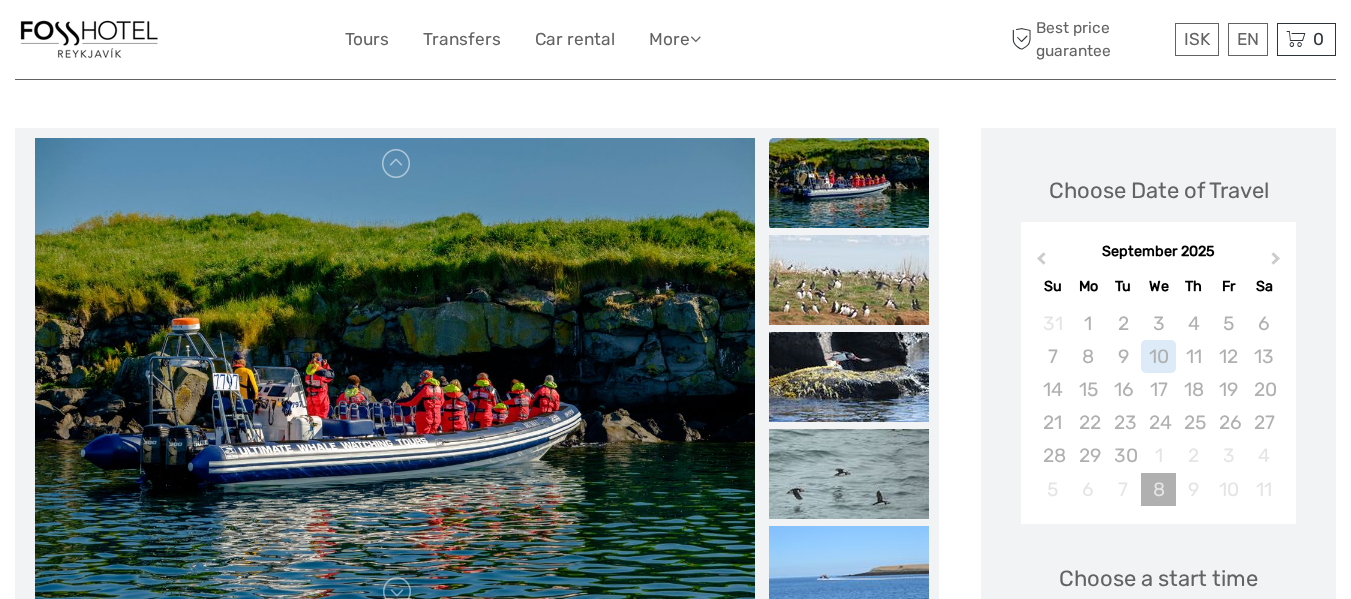 scroll, scrollTop: 200, scrollLeft: 0, axis: vertical 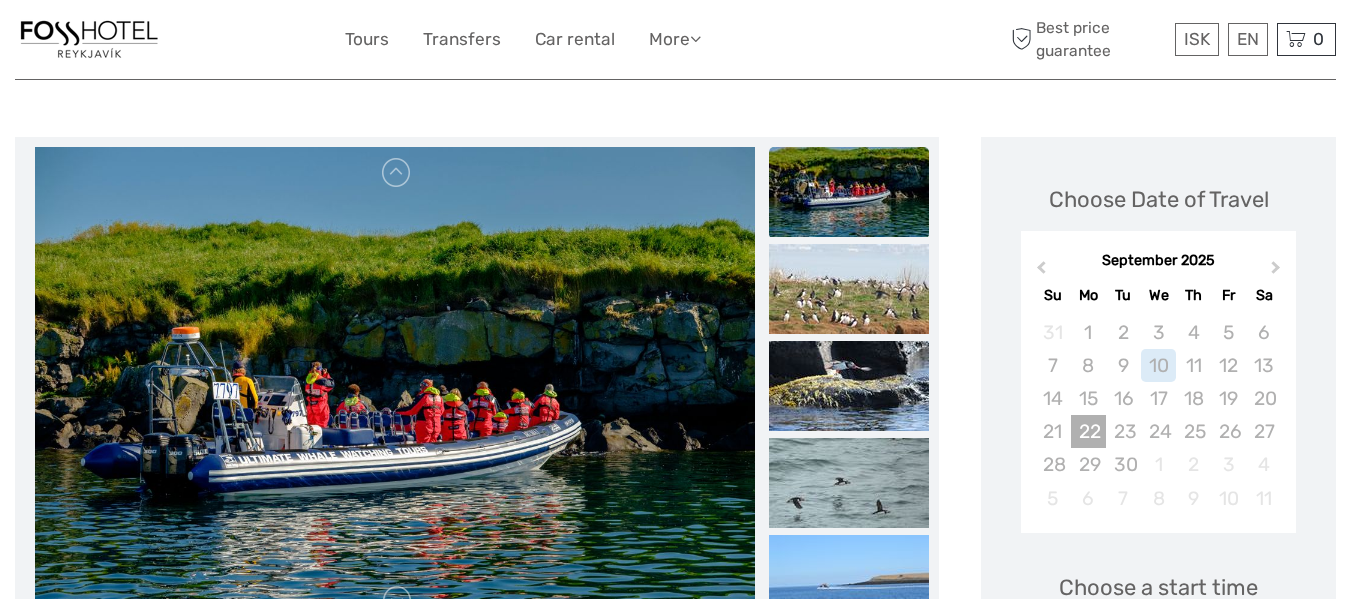 click on "22" at bounding box center (1088, 431) 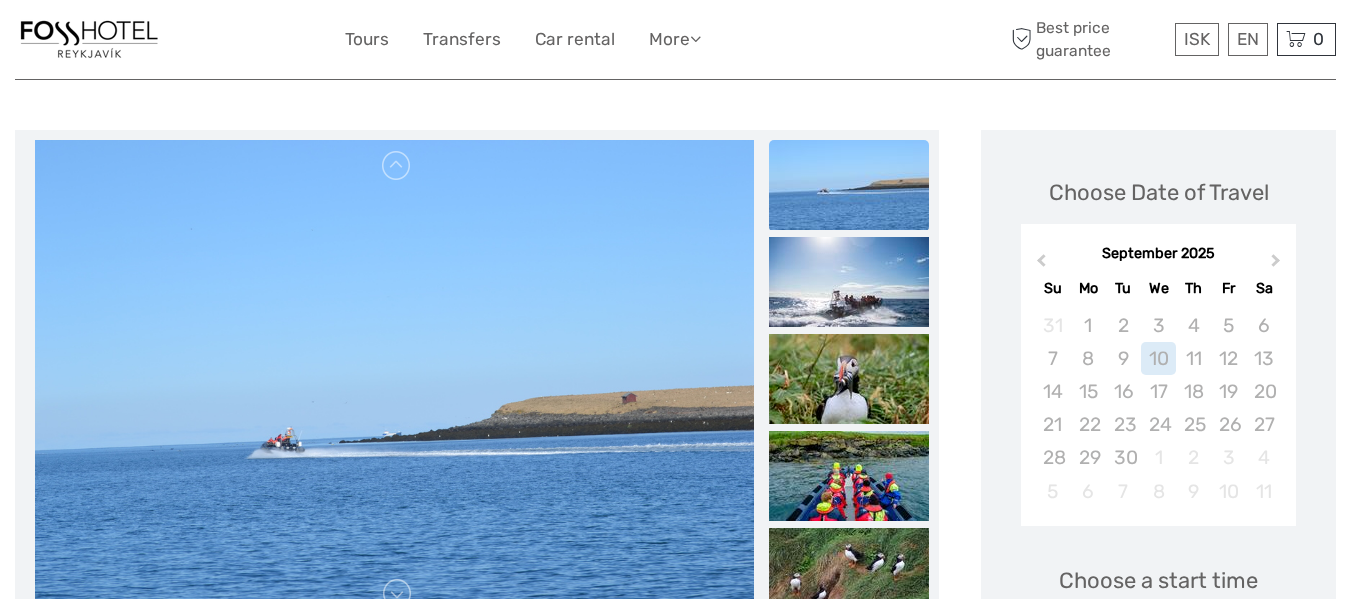 scroll, scrollTop: 200, scrollLeft: 0, axis: vertical 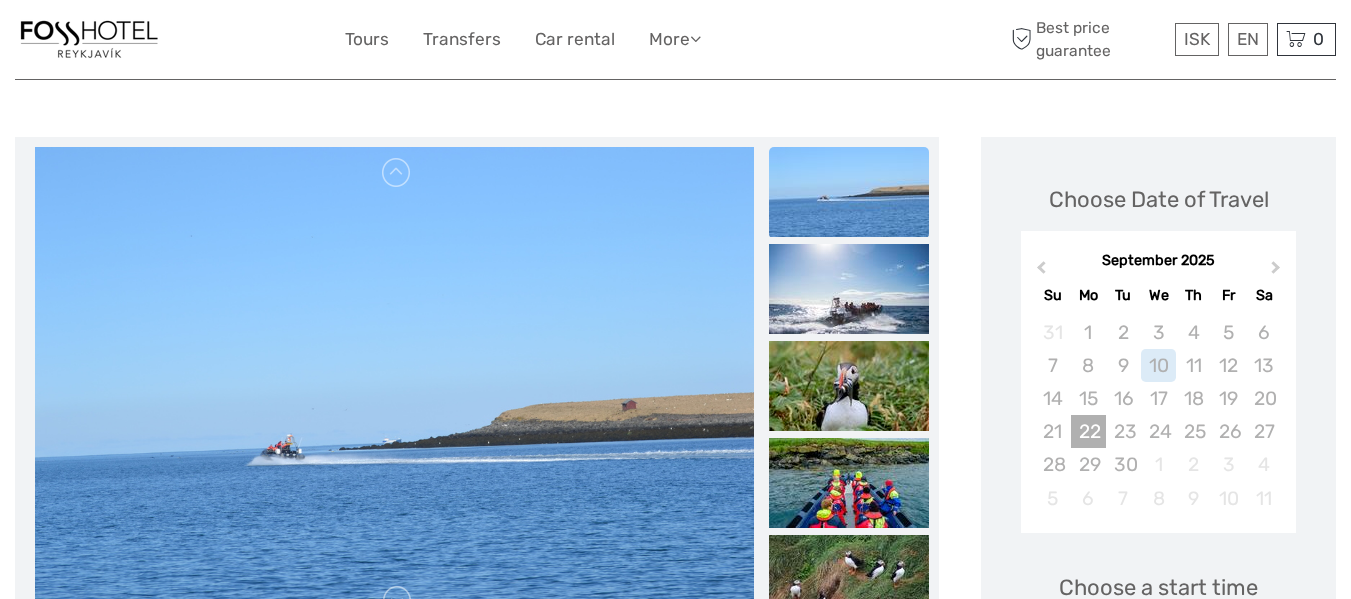 click on "22" at bounding box center [1088, 431] 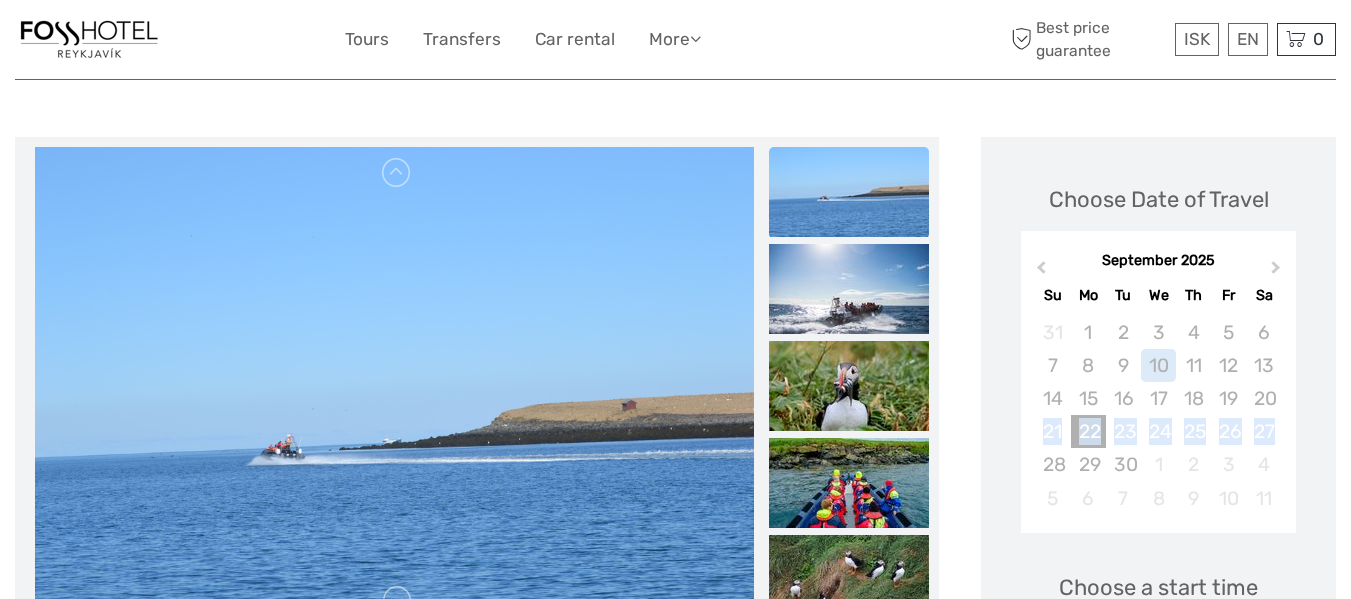 click on "22" at bounding box center (1088, 431) 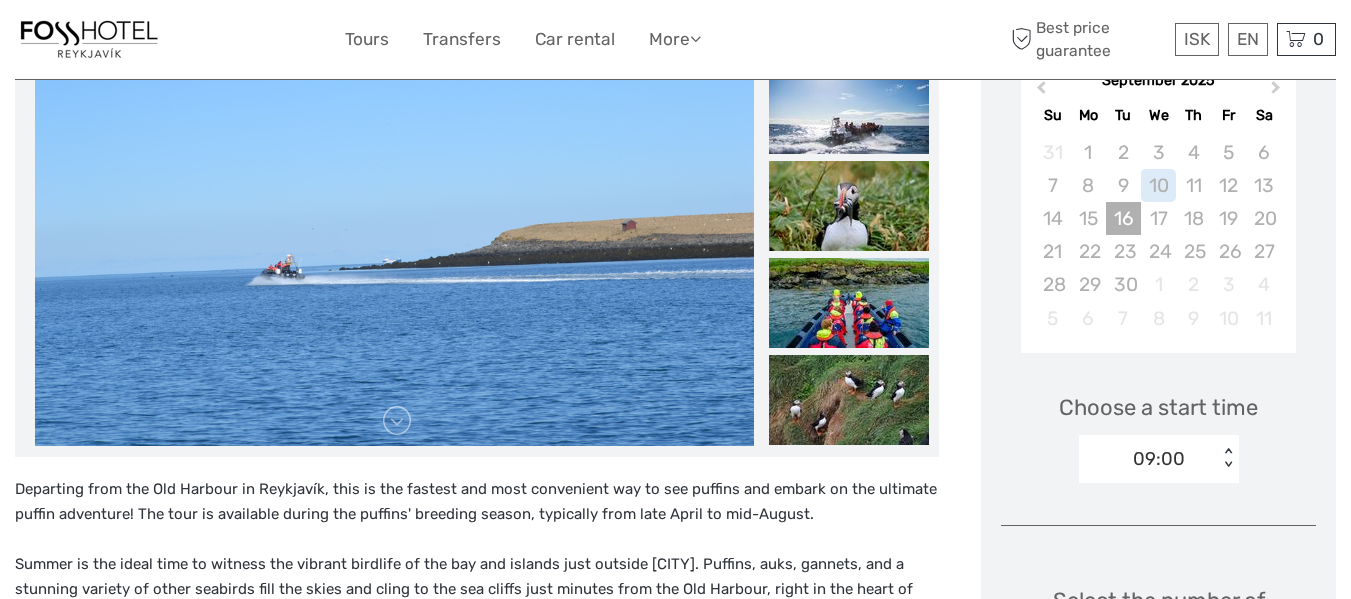 scroll, scrollTop: 400, scrollLeft: 0, axis: vertical 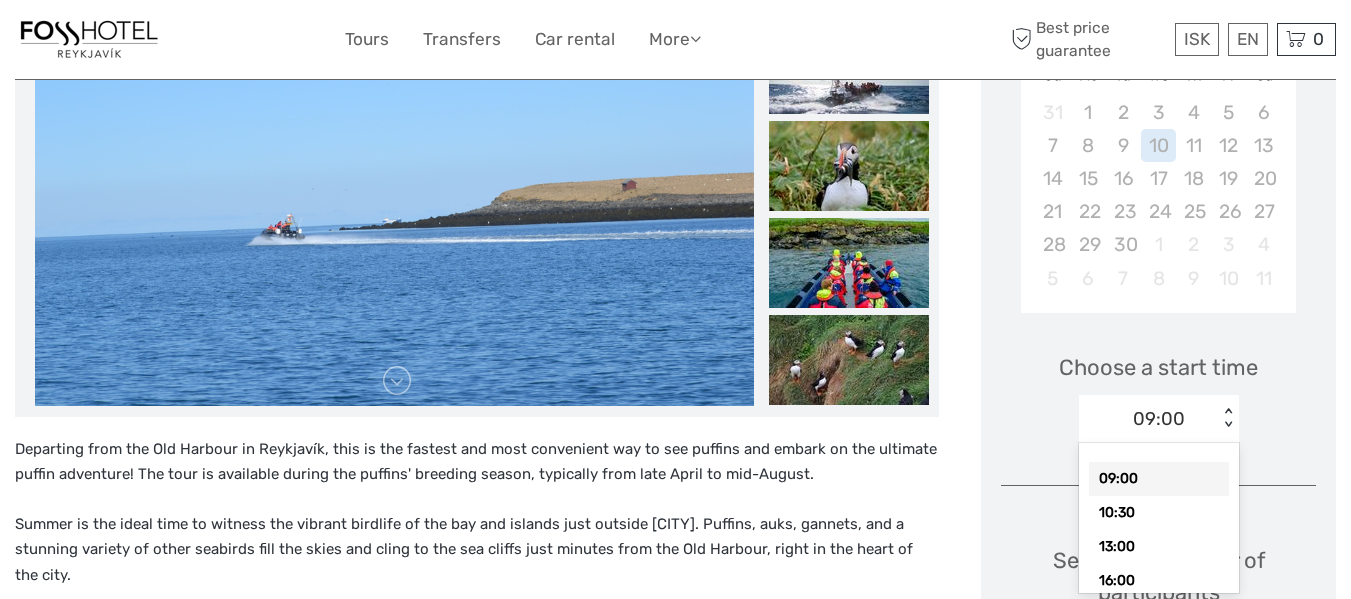 click on "09:00 < >" at bounding box center [1159, 419] 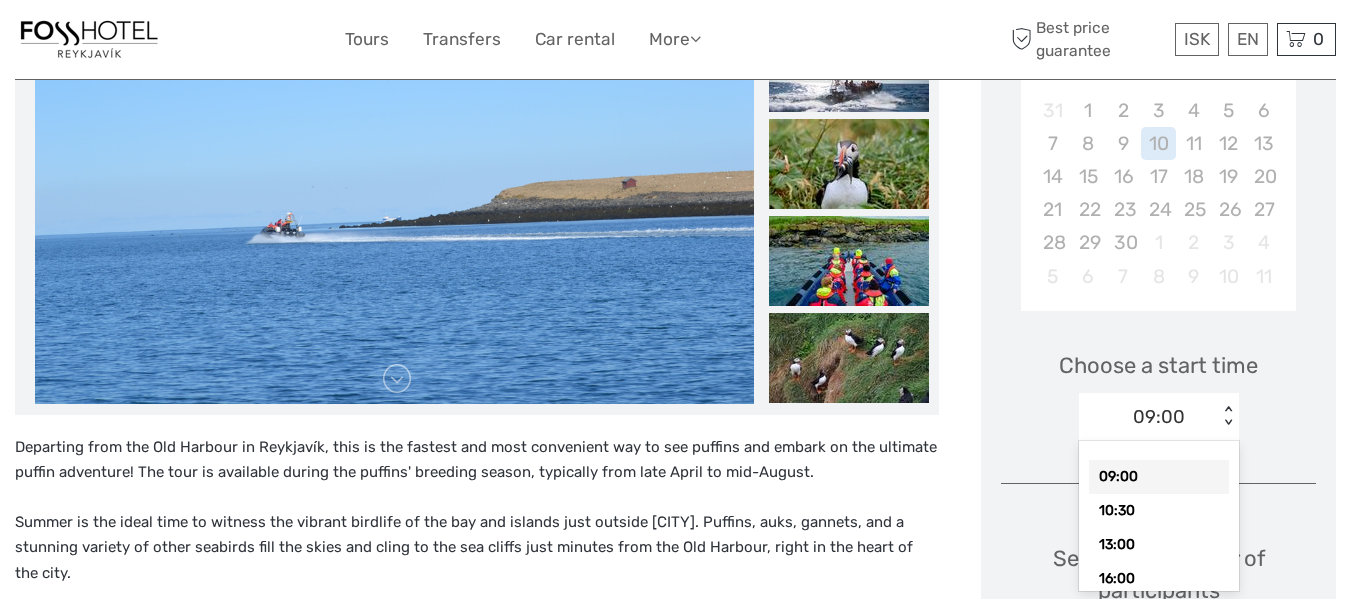 click on "Choose a start time option 09:00 selected, 1 of 4. 4 results available. Use Up and Down to choose options, press Enter to select the currently focused option, press Escape to exit the menu, press Tab to select the option and exit the menu. 09:00 < > 09:00 10:30 13:00 16:00" at bounding box center [1158, 387] 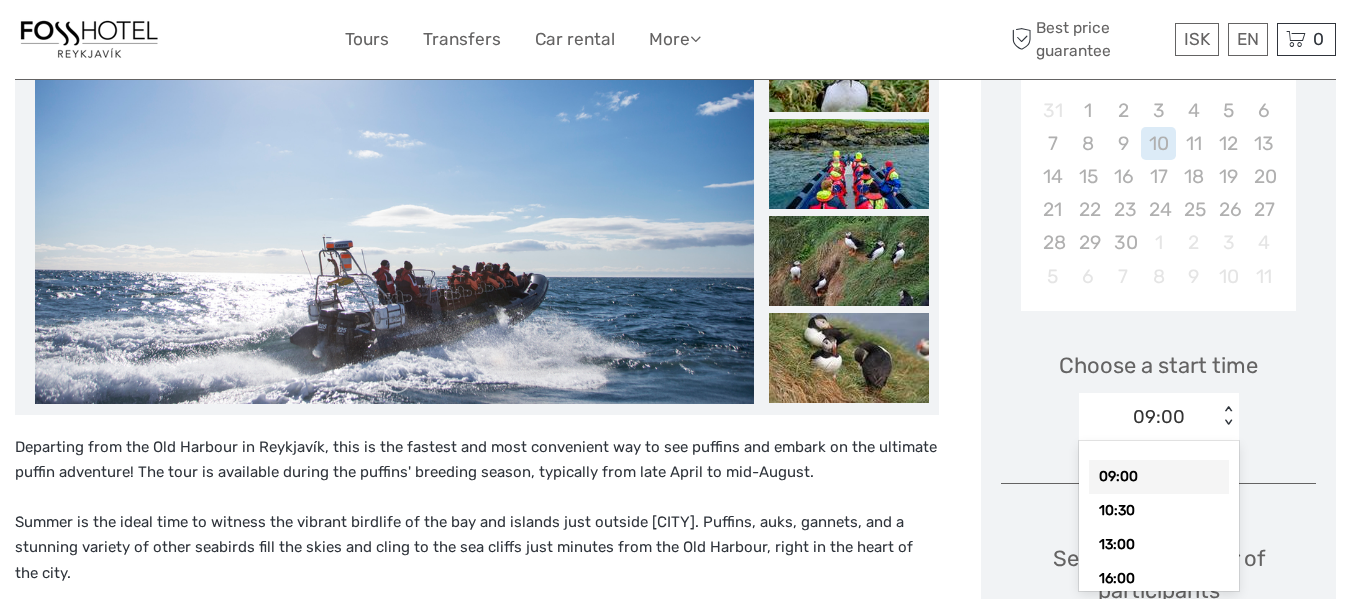 click on "09:00 < >" at bounding box center (1159, 417) 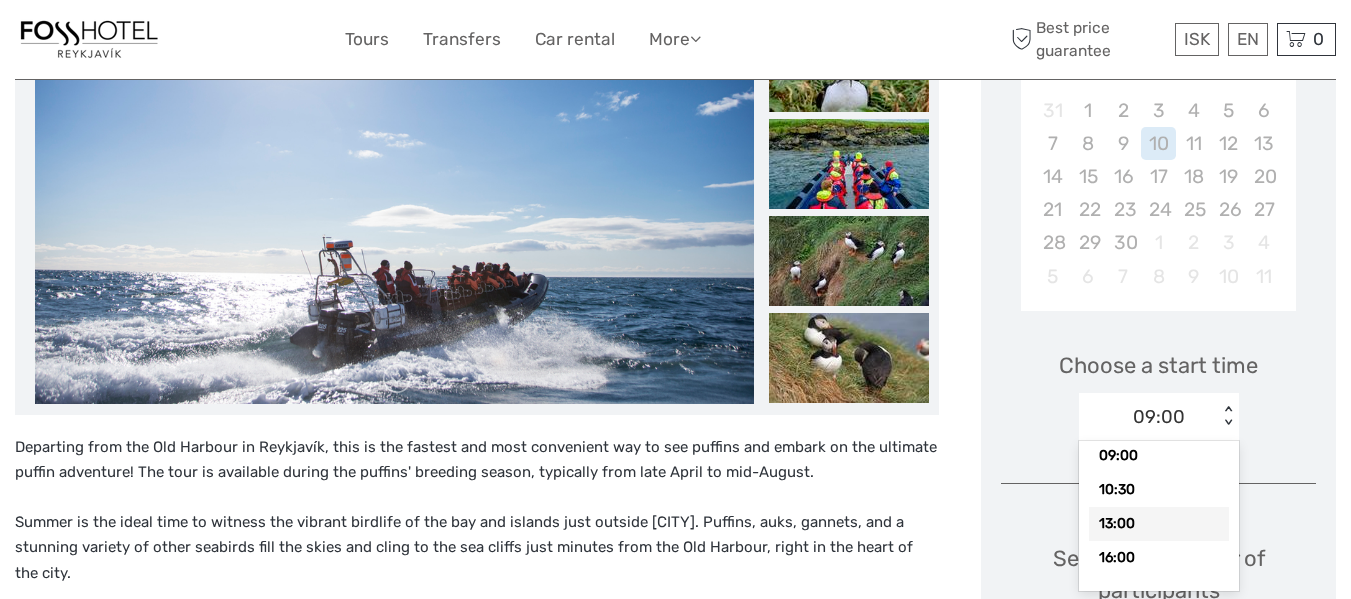 scroll, scrollTop: 24, scrollLeft: 0, axis: vertical 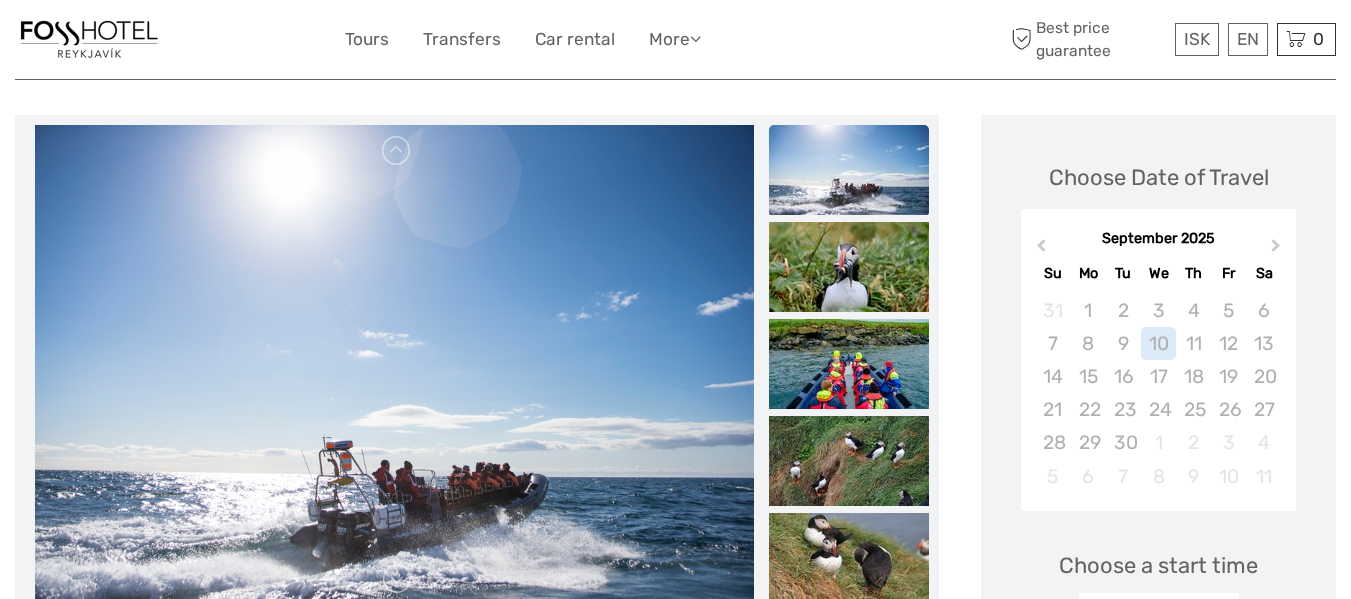 click at bounding box center (395, 365) 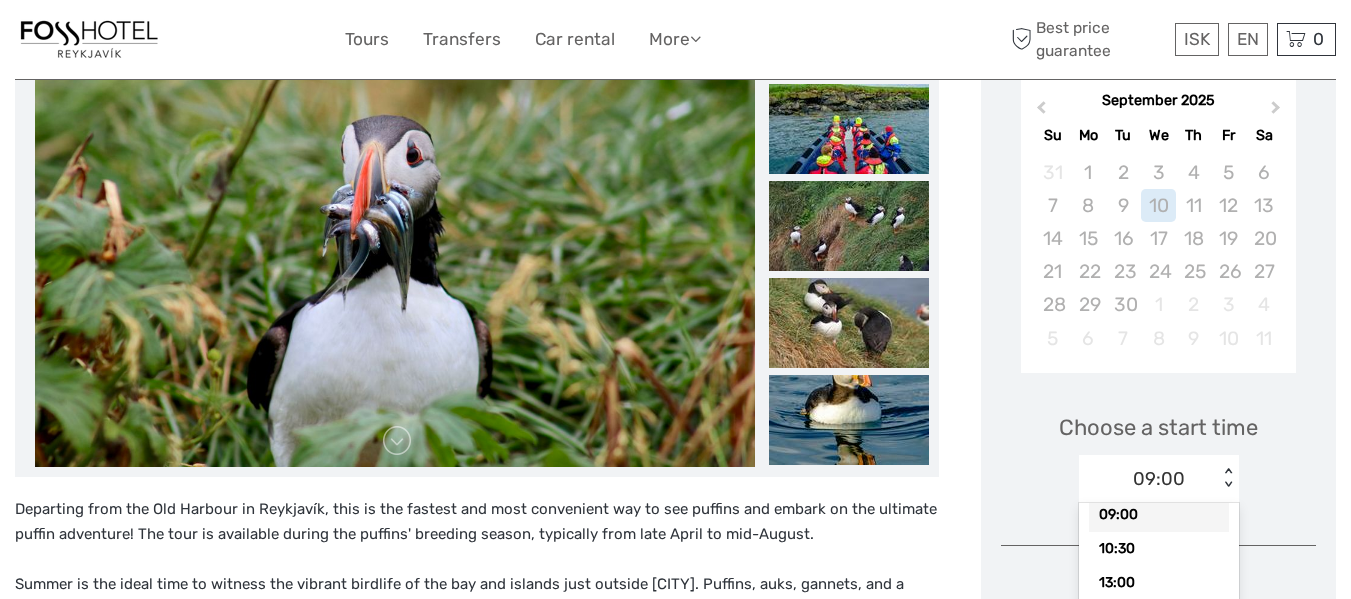 scroll, scrollTop: 222, scrollLeft: 0, axis: vertical 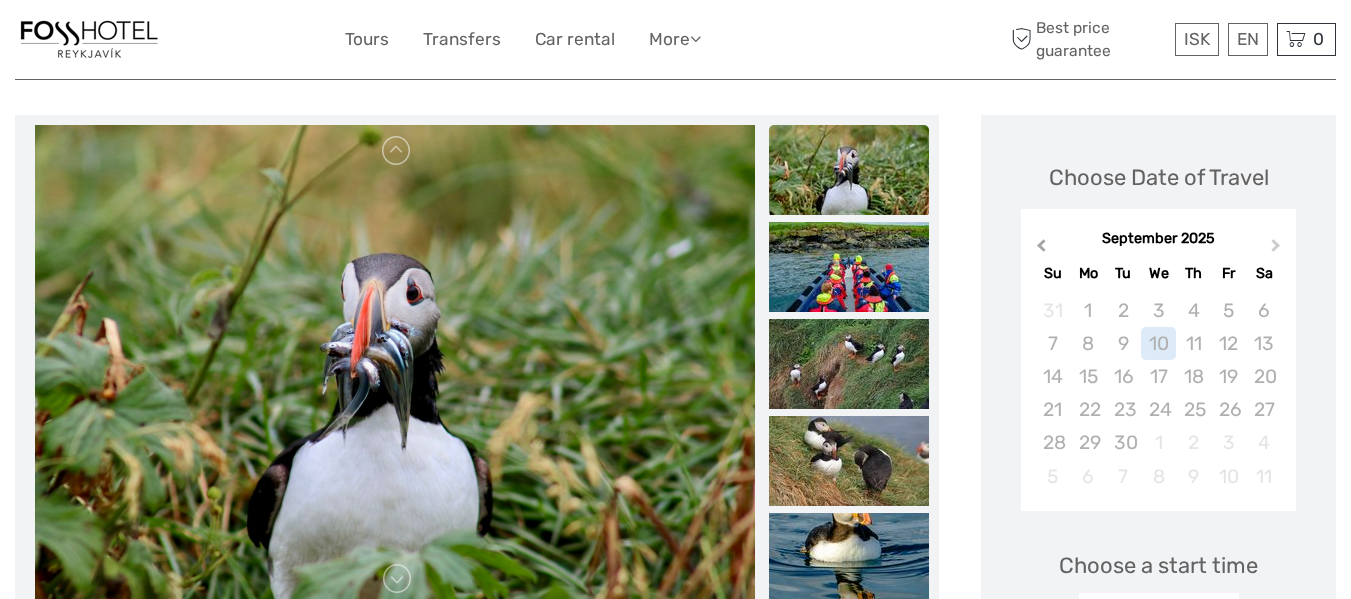 click on "Previous Month" at bounding box center [1039, 250] 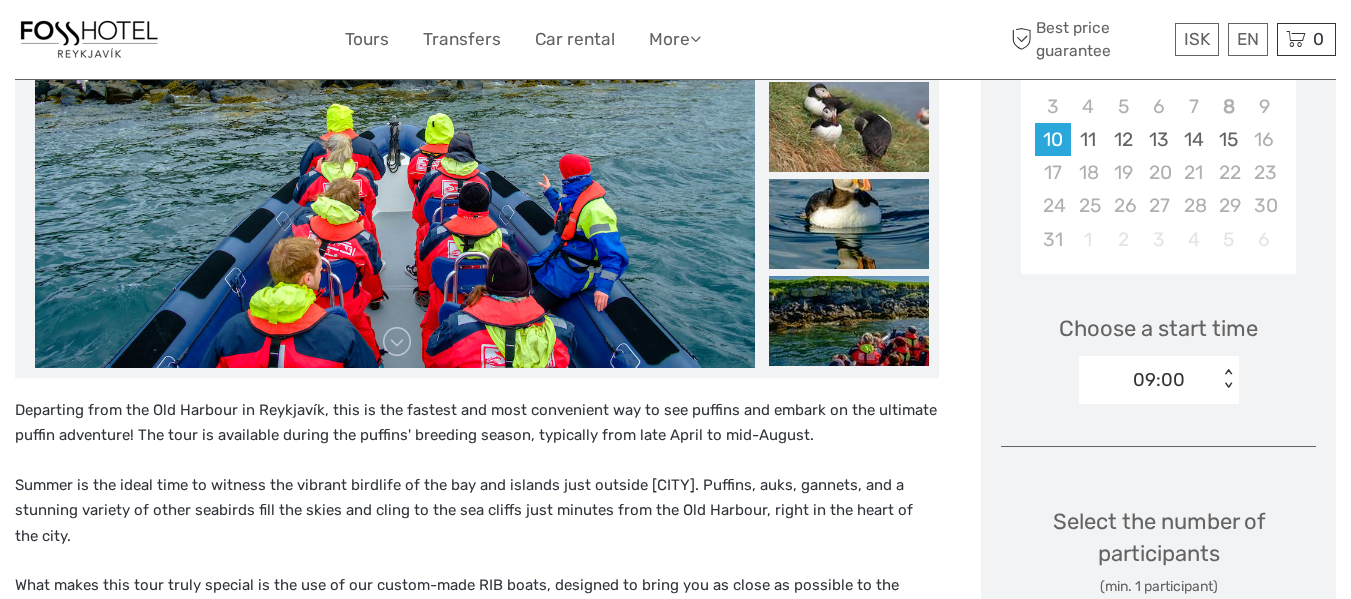 scroll, scrollTop: 522, scrollLeft: 0, axis: vertical 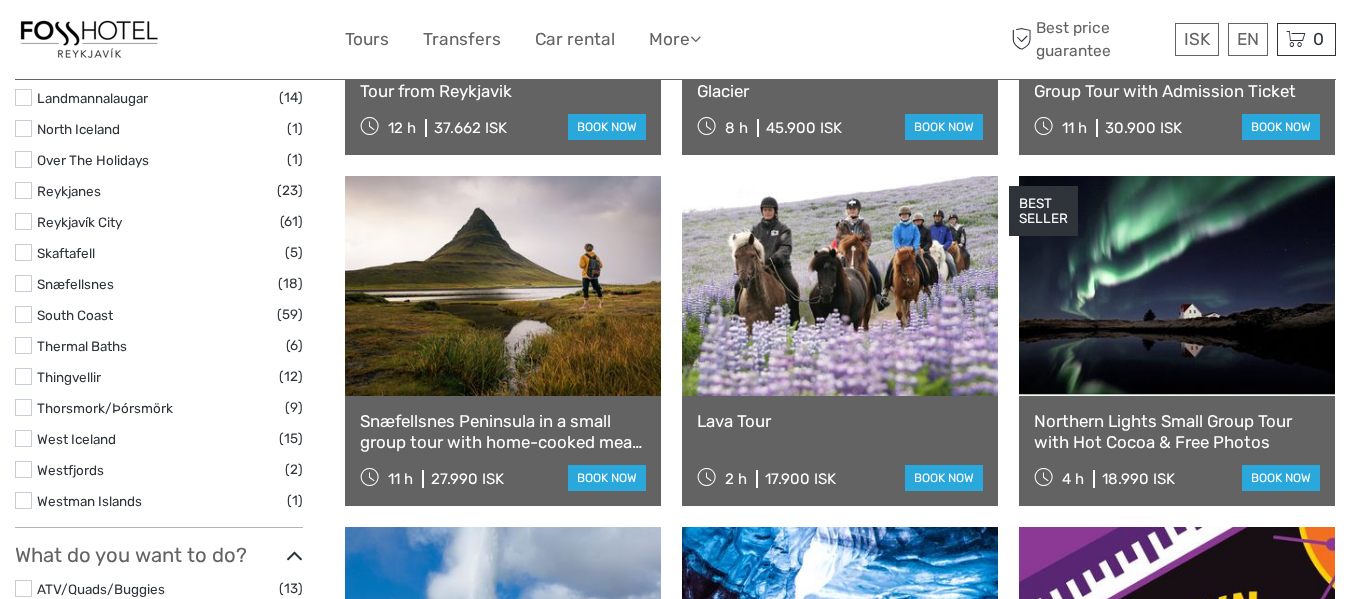 click at bounding box center [840, 286] 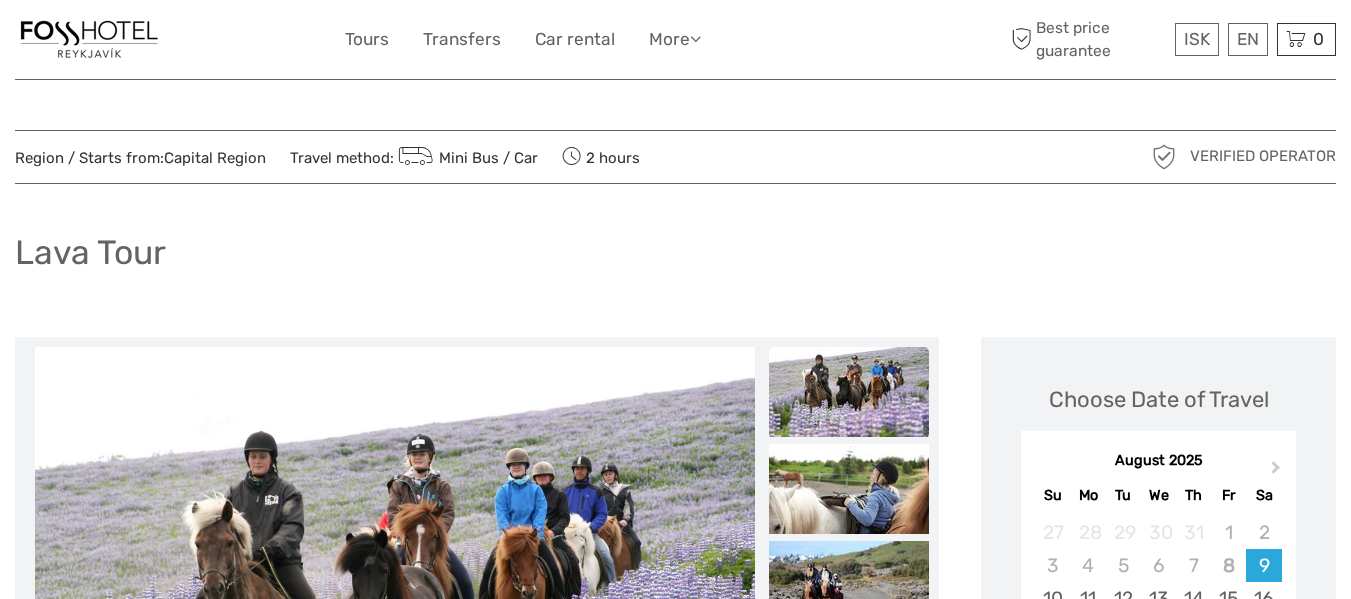 scroll, scrollTop: 1, scrollLeft: 0, axis: vertical 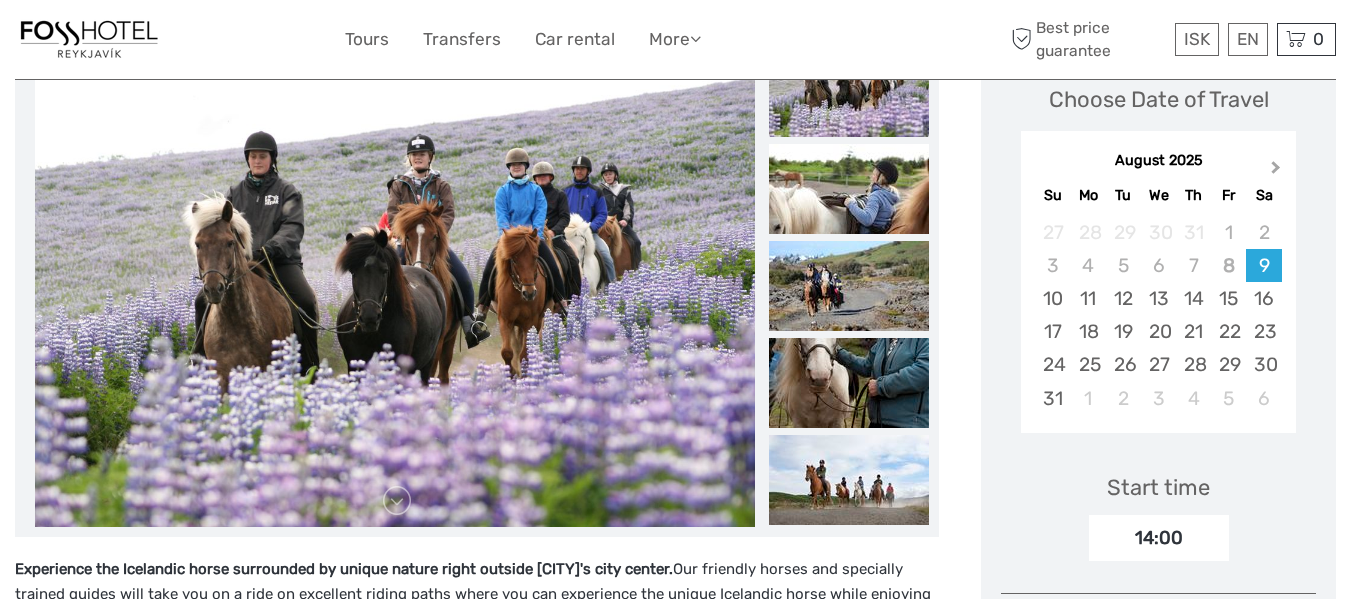 click on "Next Month" at bounding box center (1276, 171) 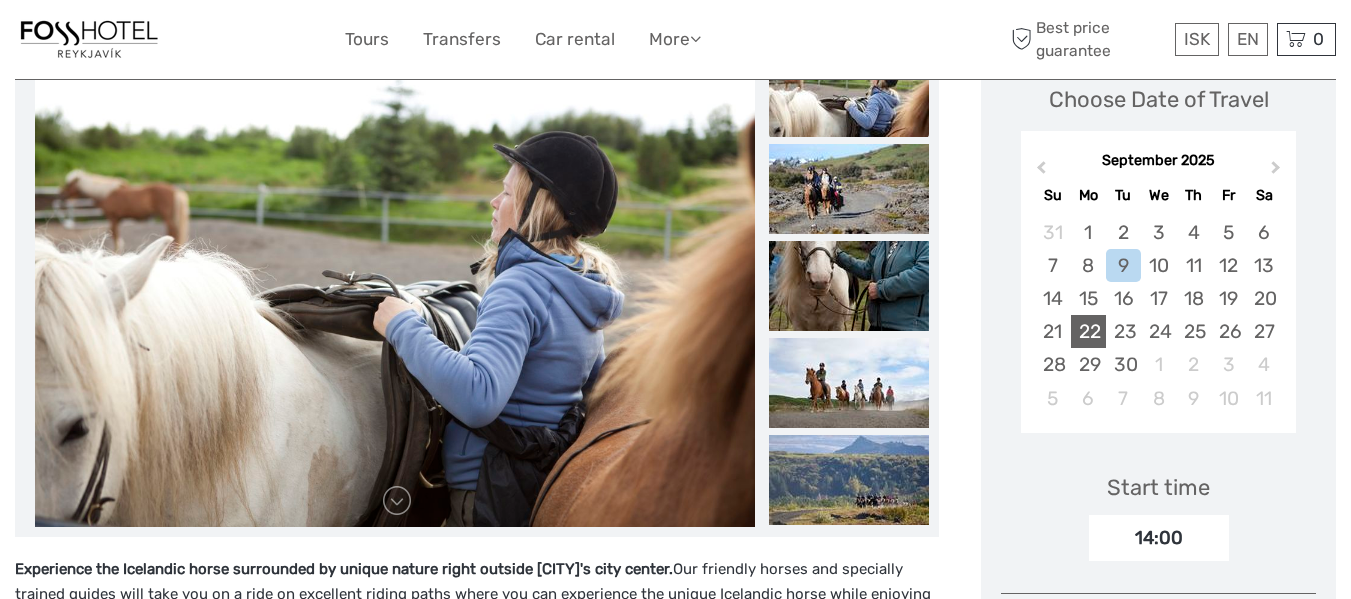 click on "22" at bounding box center (1088, 331) 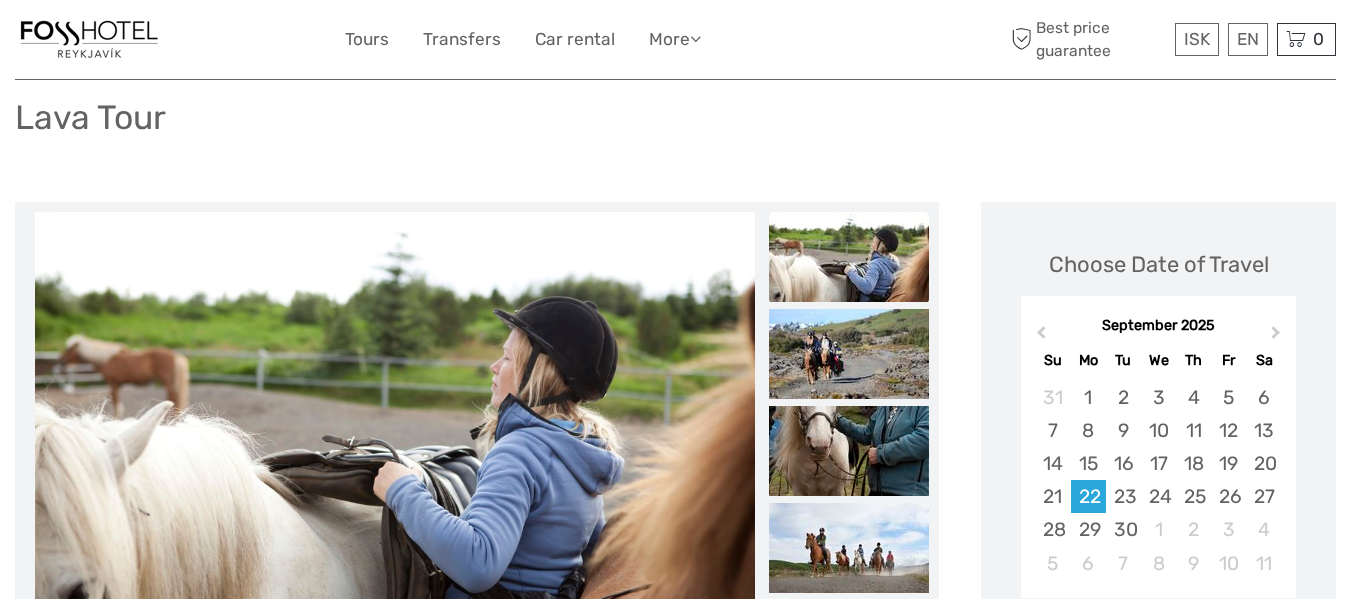 scroll, scrollTop: 100, scrollLeft: 0, axis: vertical 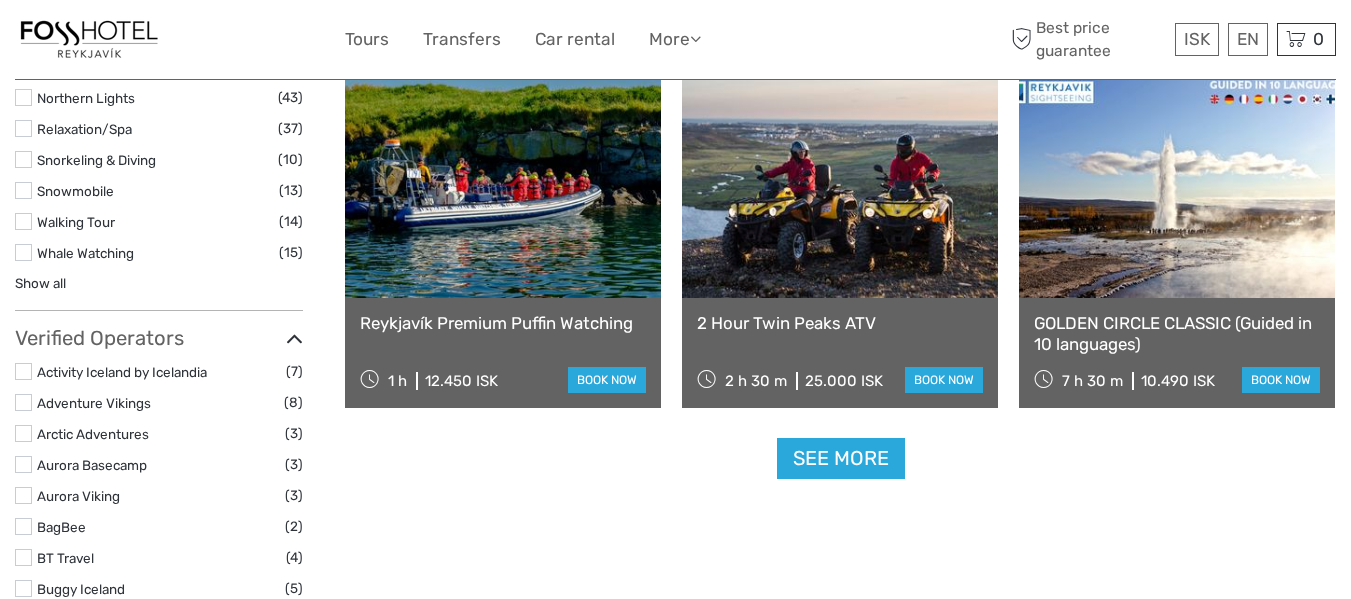 click at bounding box center [503, 188] 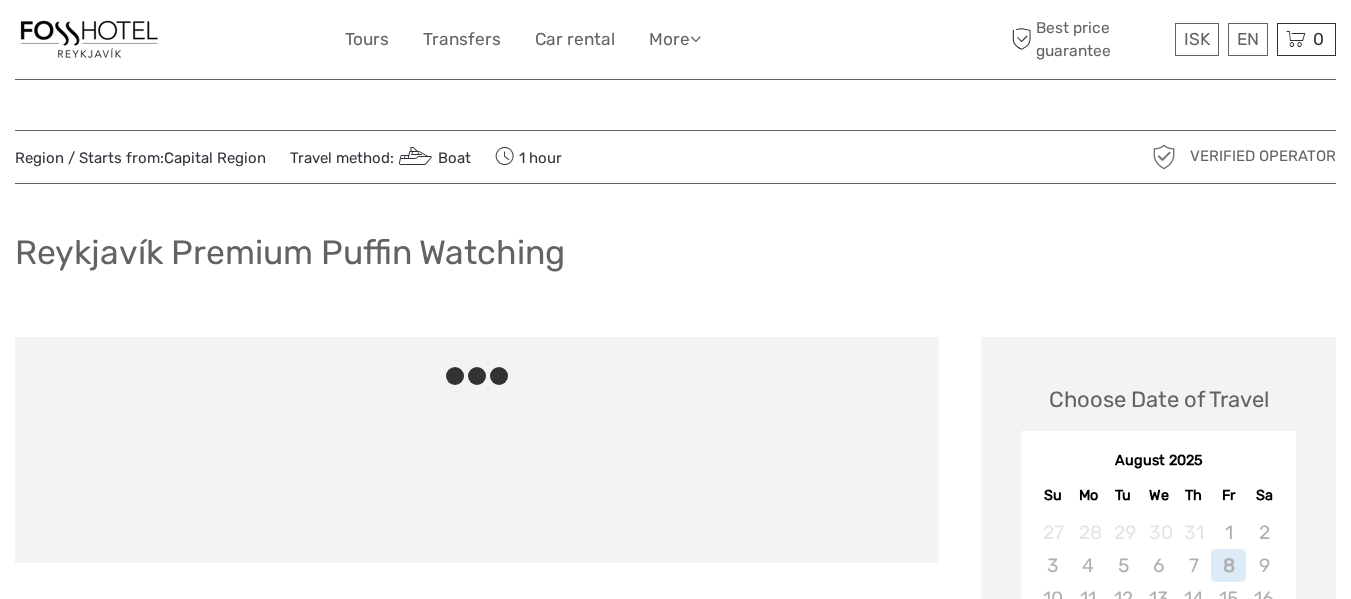 scroll, scrollTop: 0, scrollLeft: 0, axis: both 